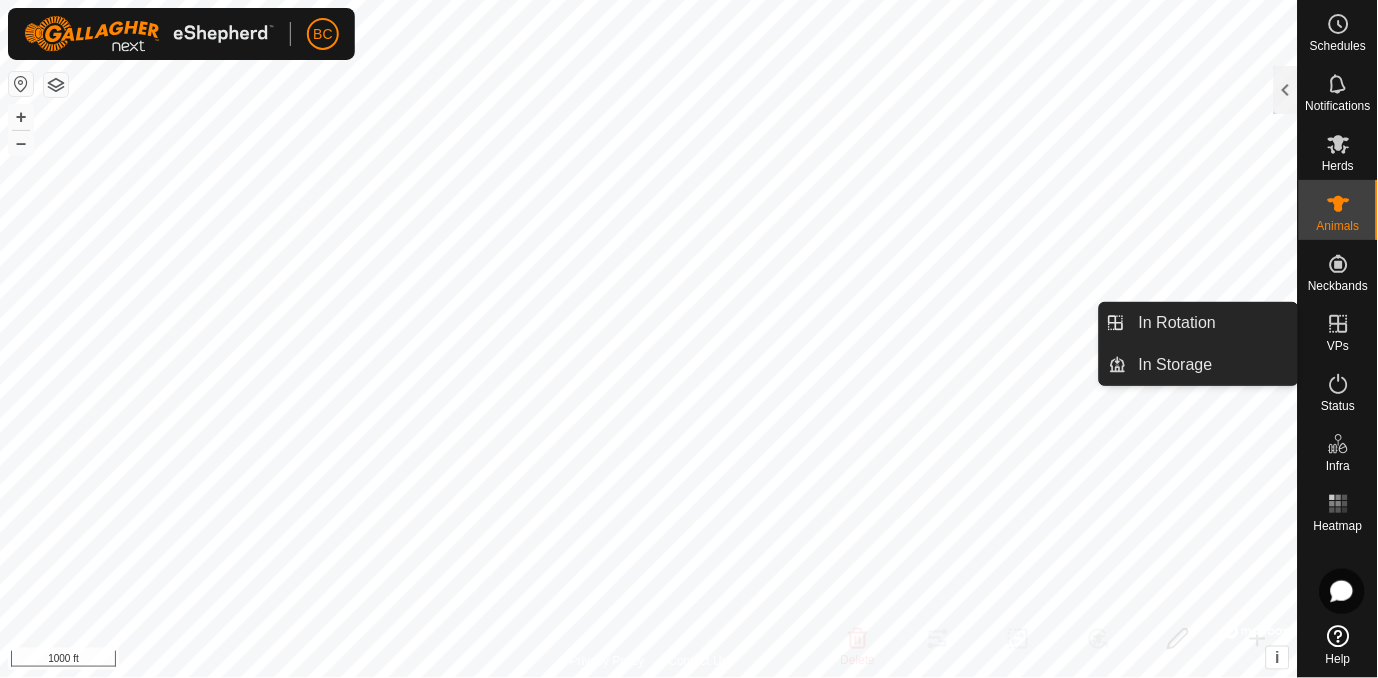 scroll, scrollTop: 0, scrollLeft: 0, axis: both 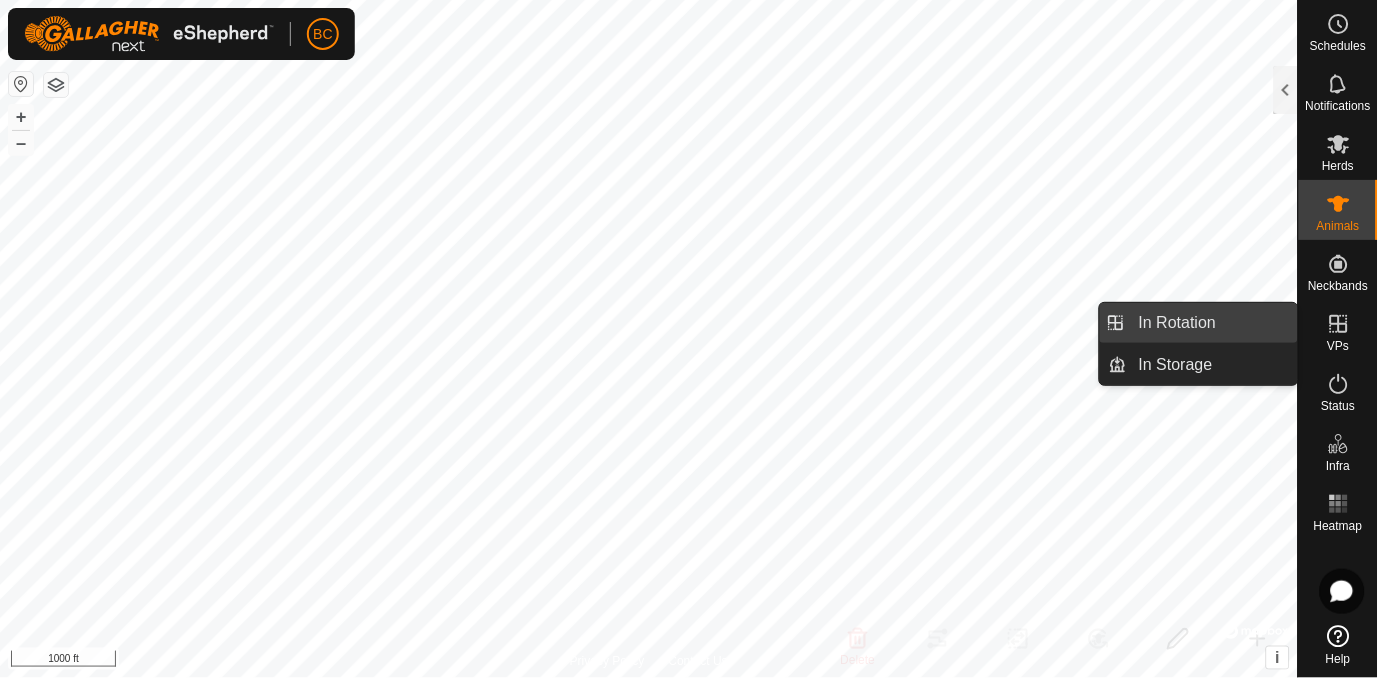 click on "In Rotation" at bounding box center [1212, 323] 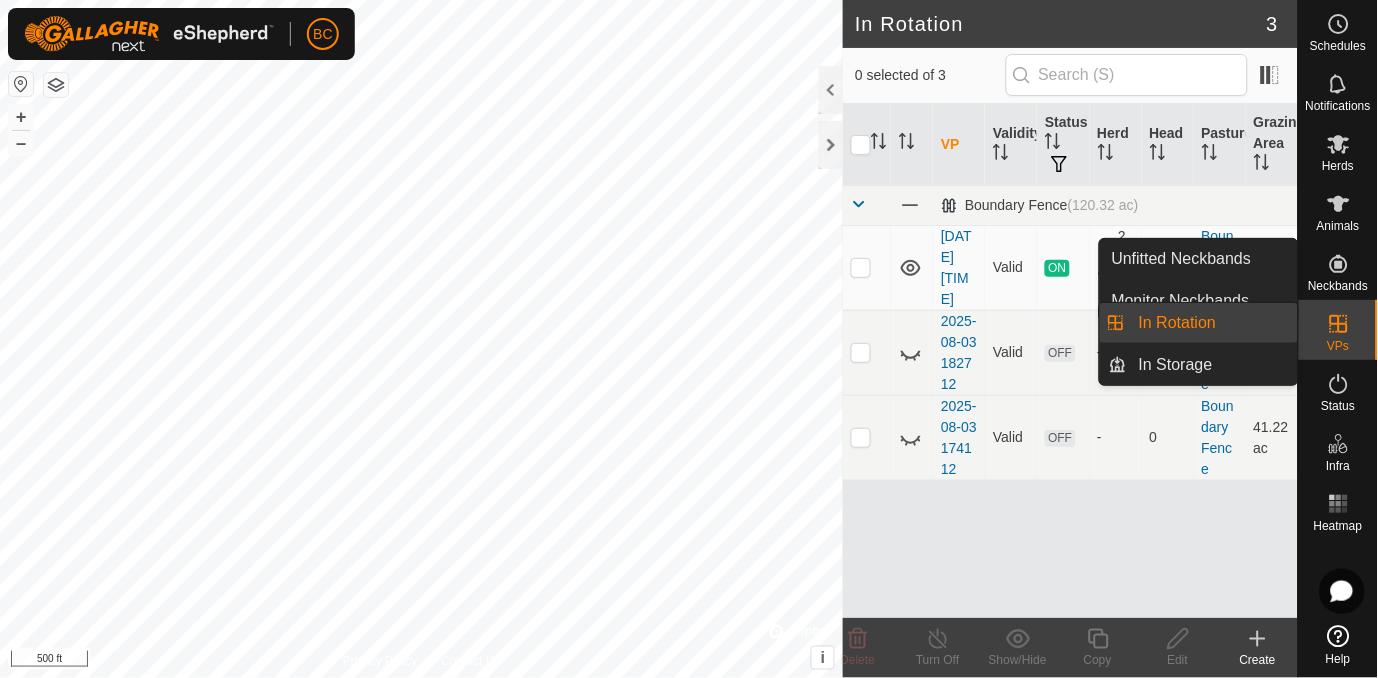 click 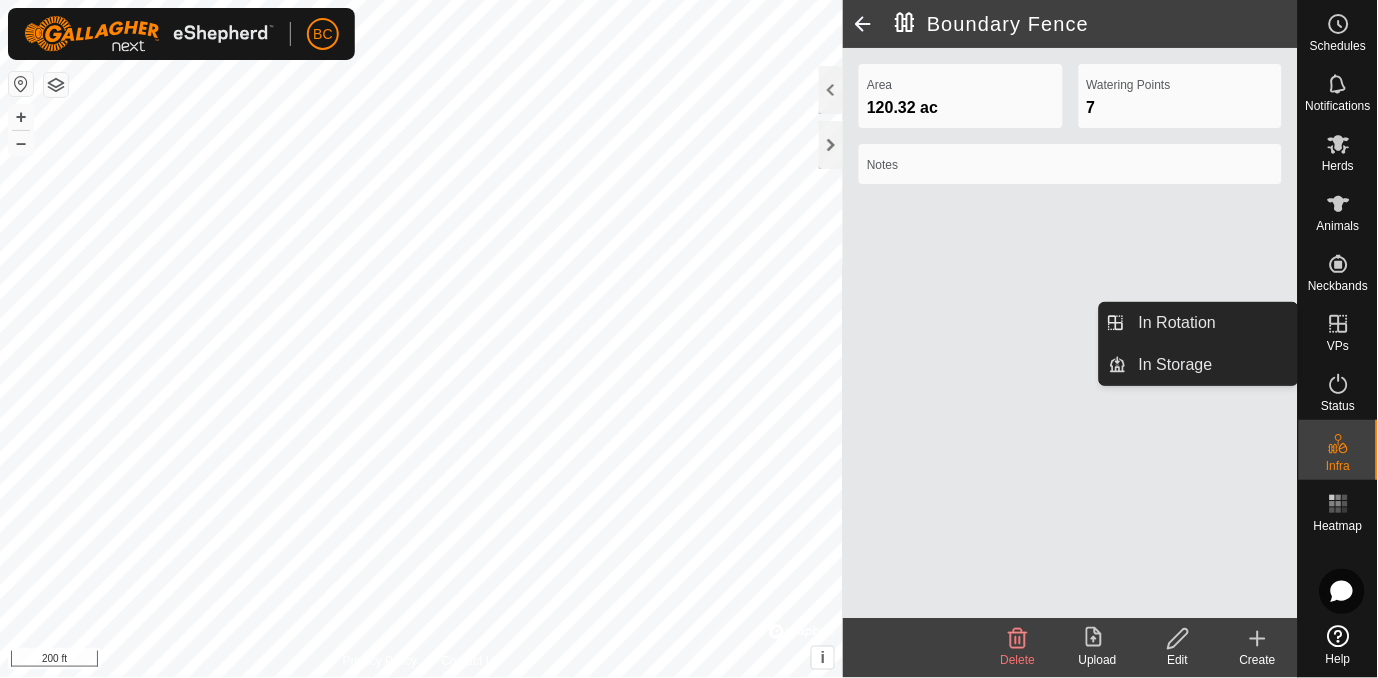 click 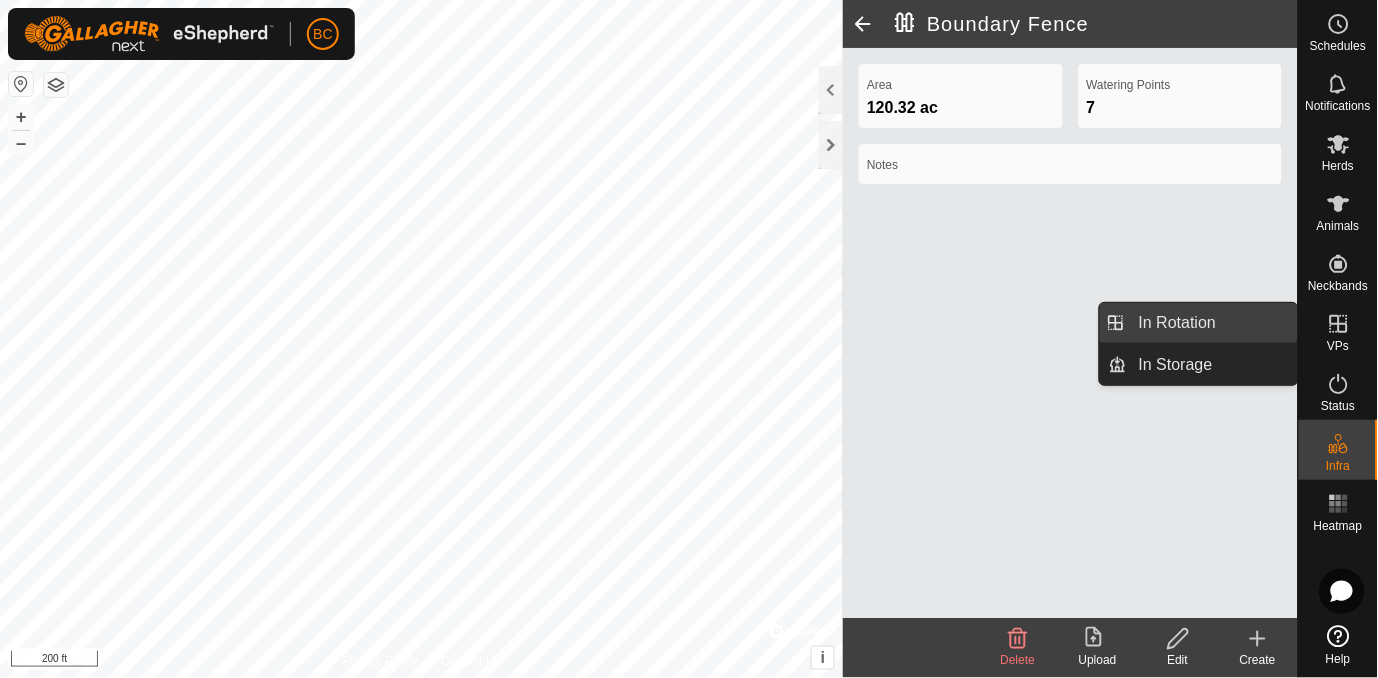 click on "In Rotation" at bounding box center [1212, 323] 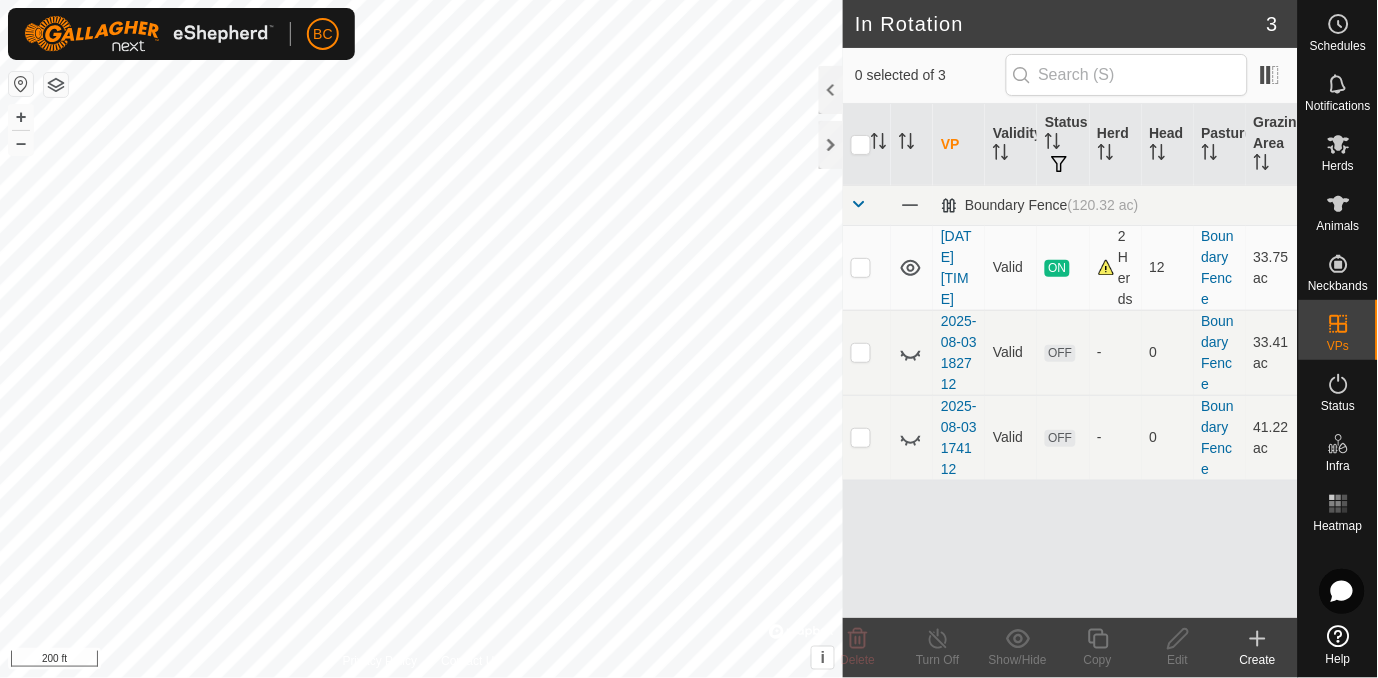 click on "Create" 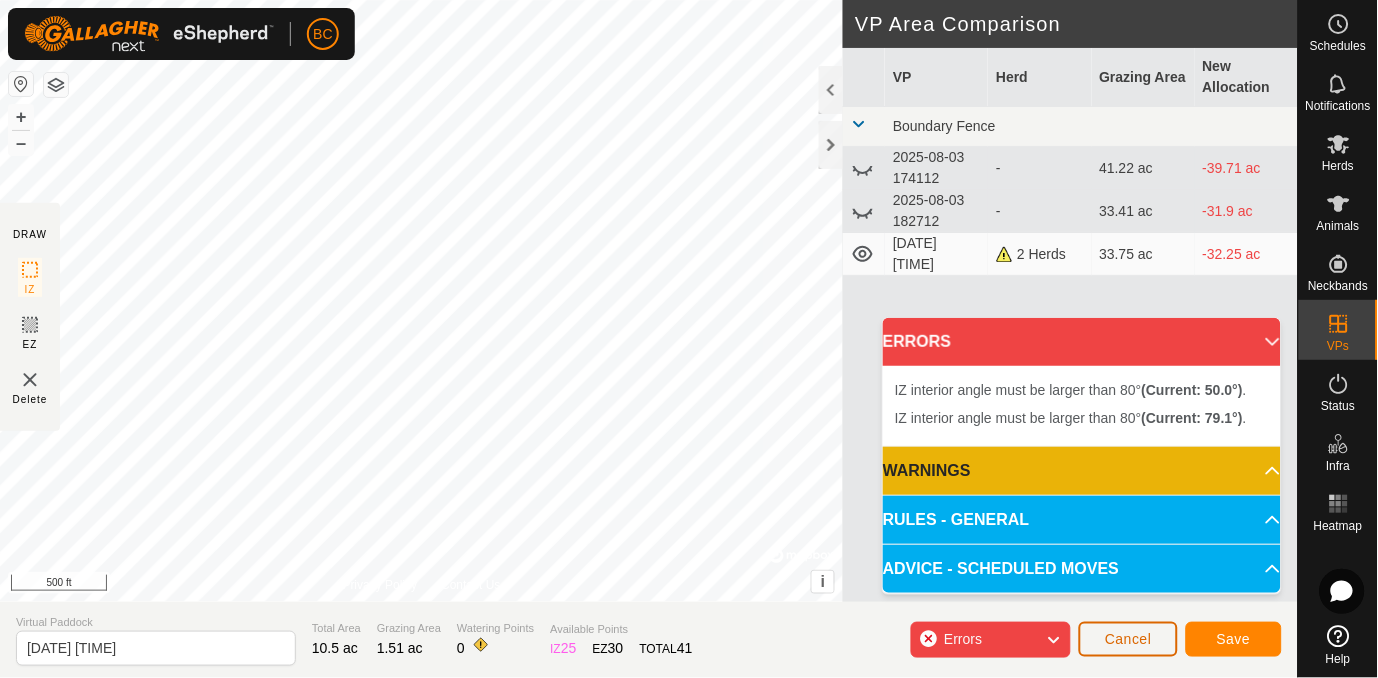 click on "Cancel" 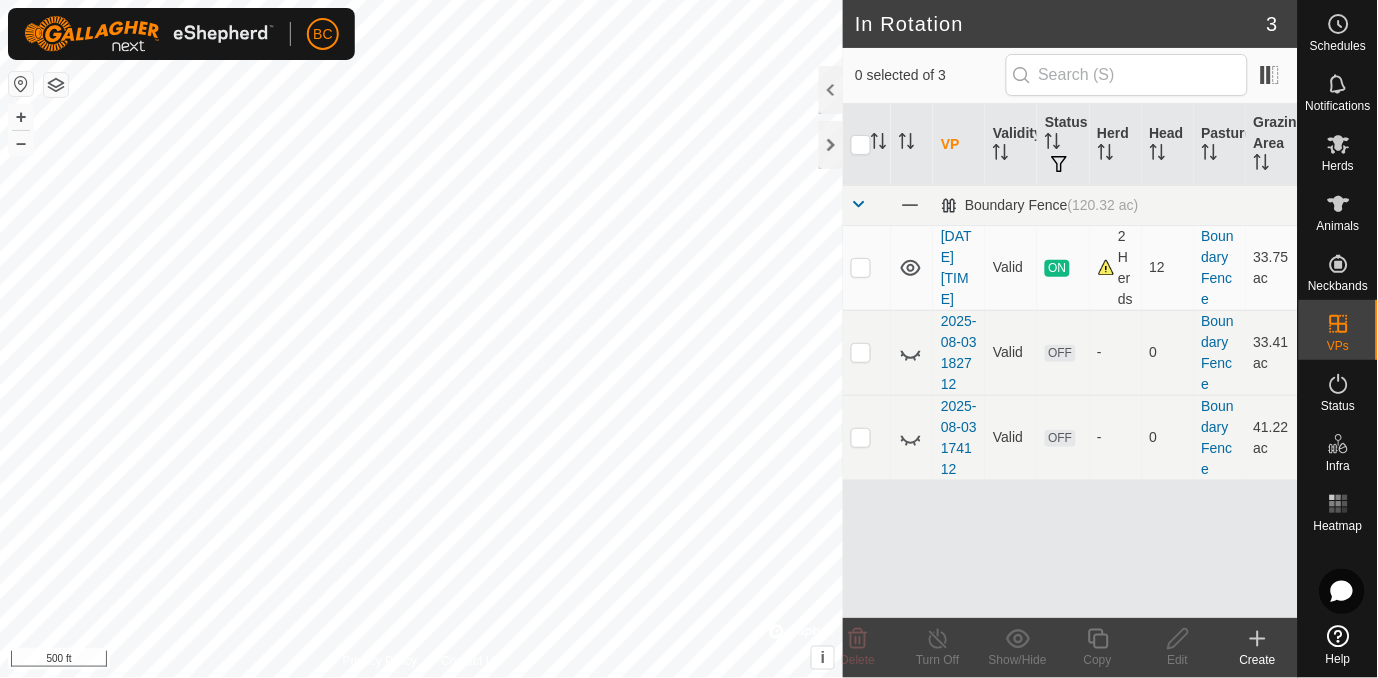 click 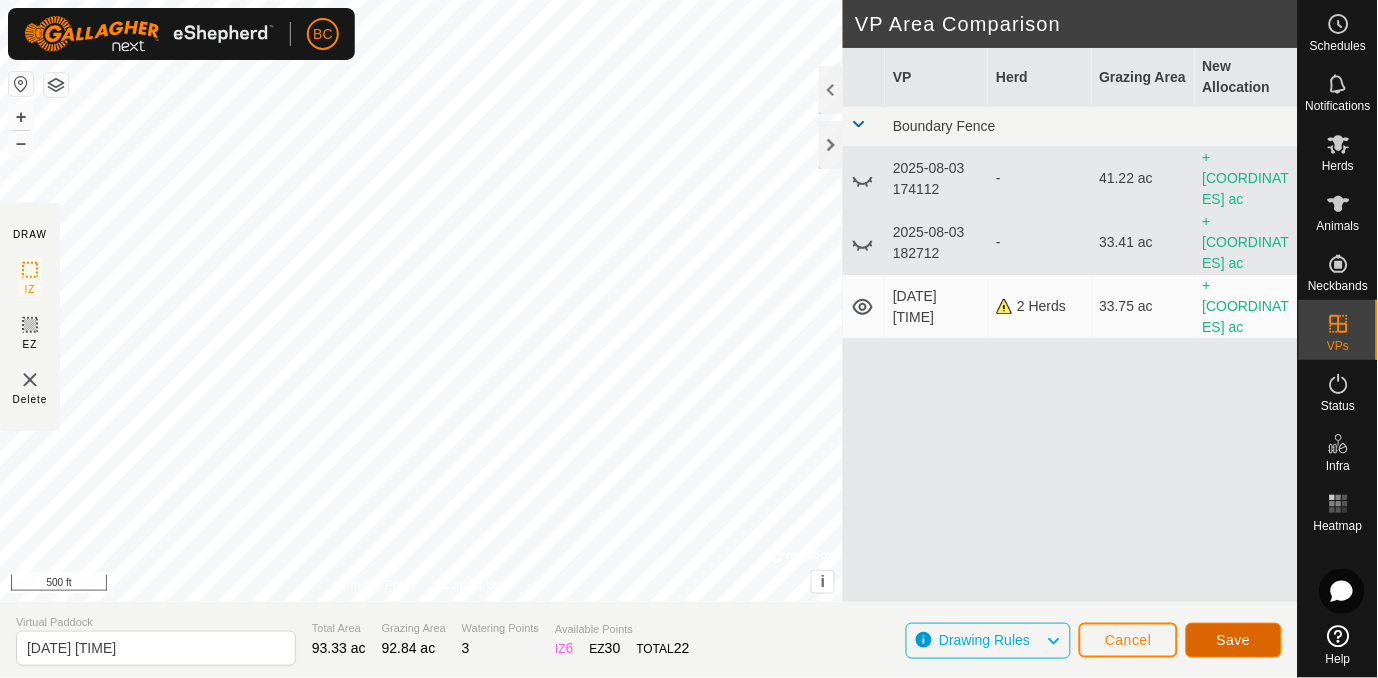 click on "Save" 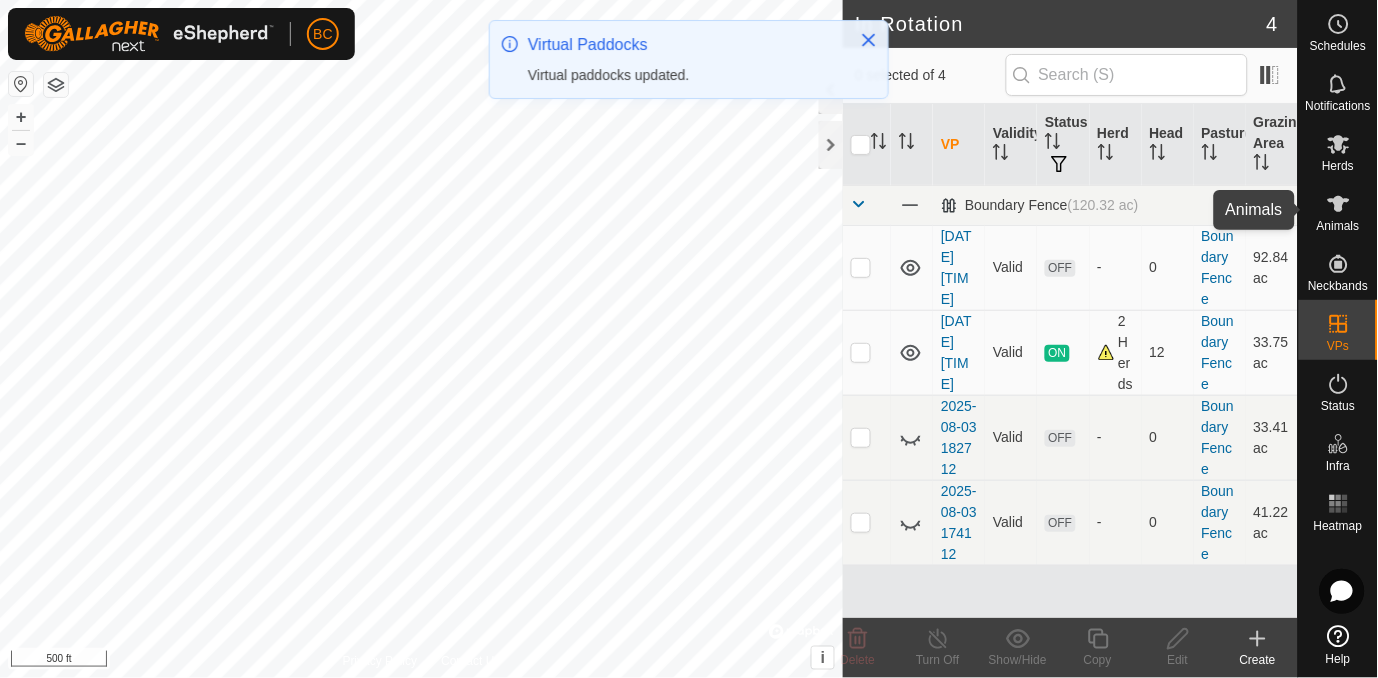 click at bounding box center [1339, 204] 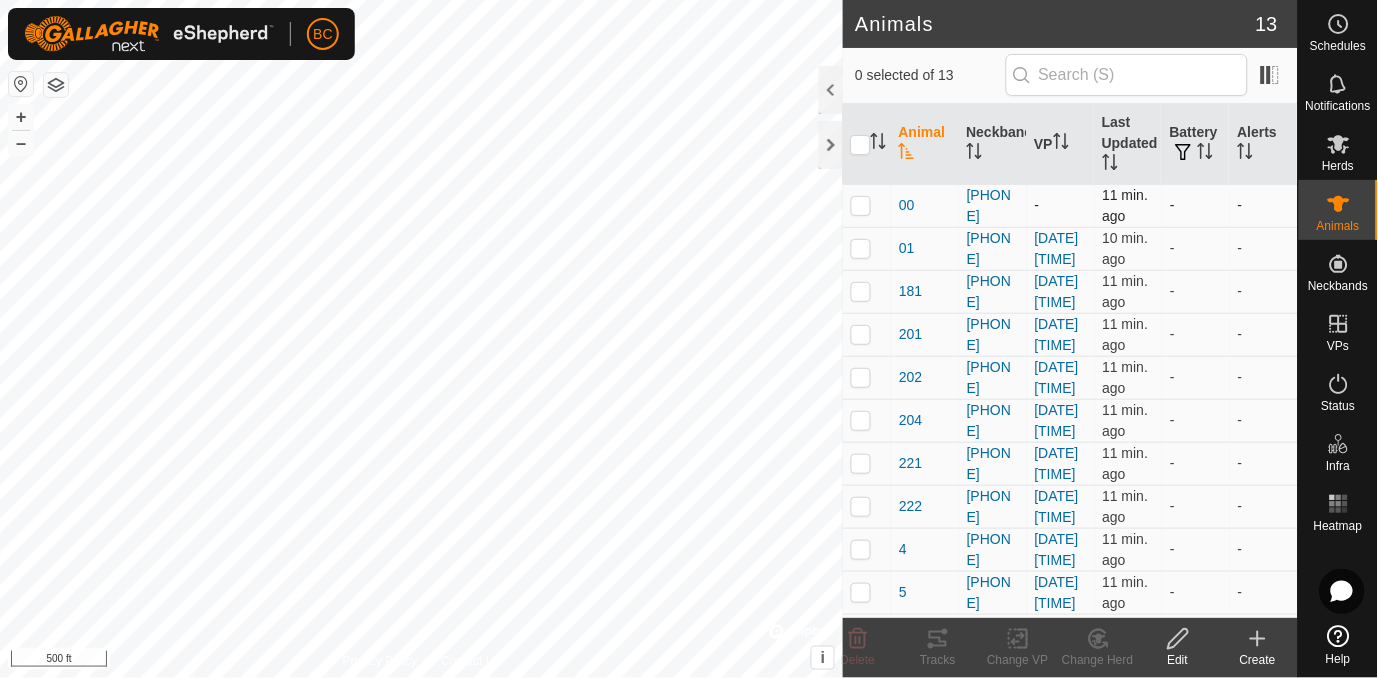 click at bounding box center [861, 205] 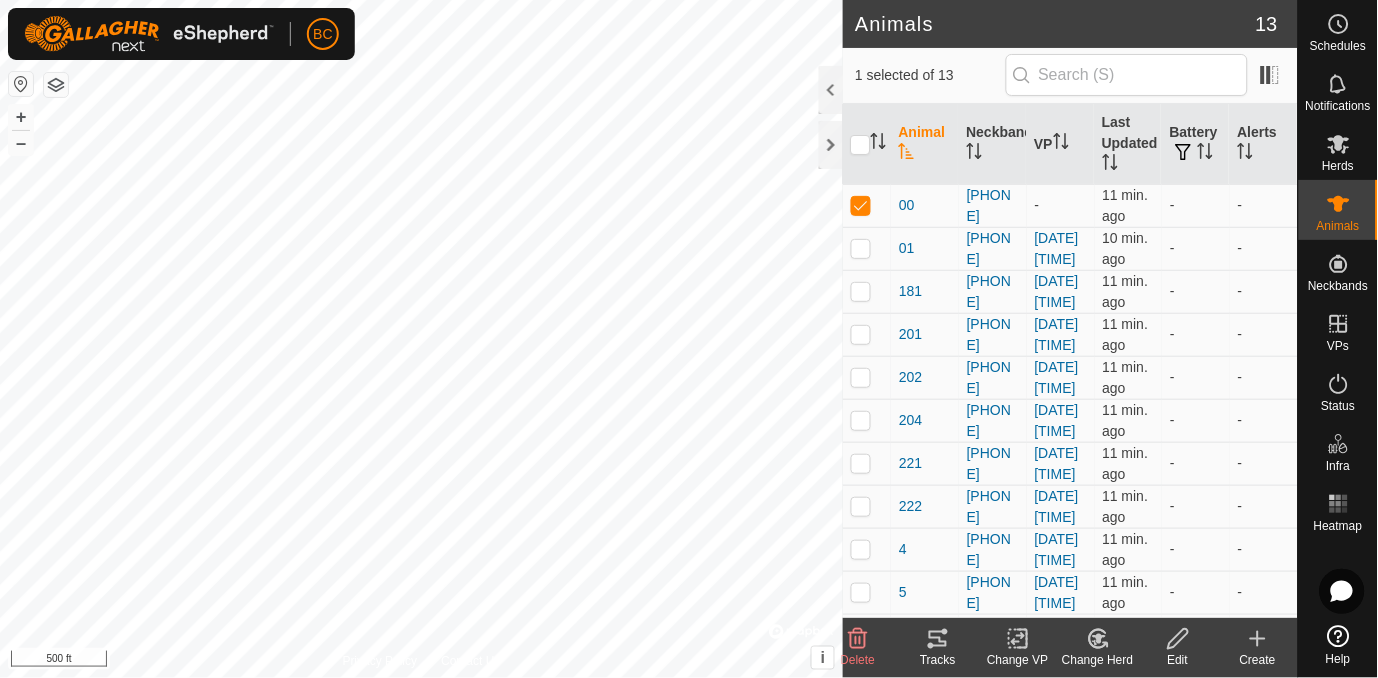 click 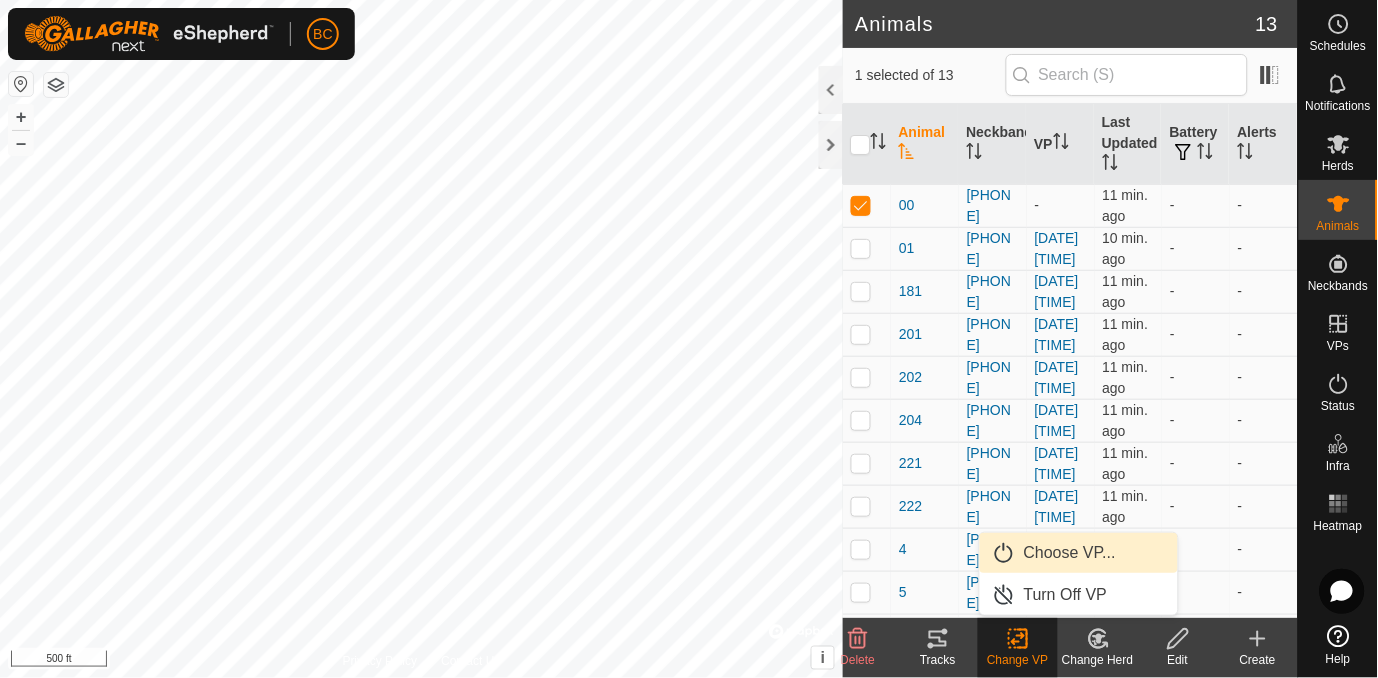 click on "Choose VP..." at bounding box center (1079, 553) 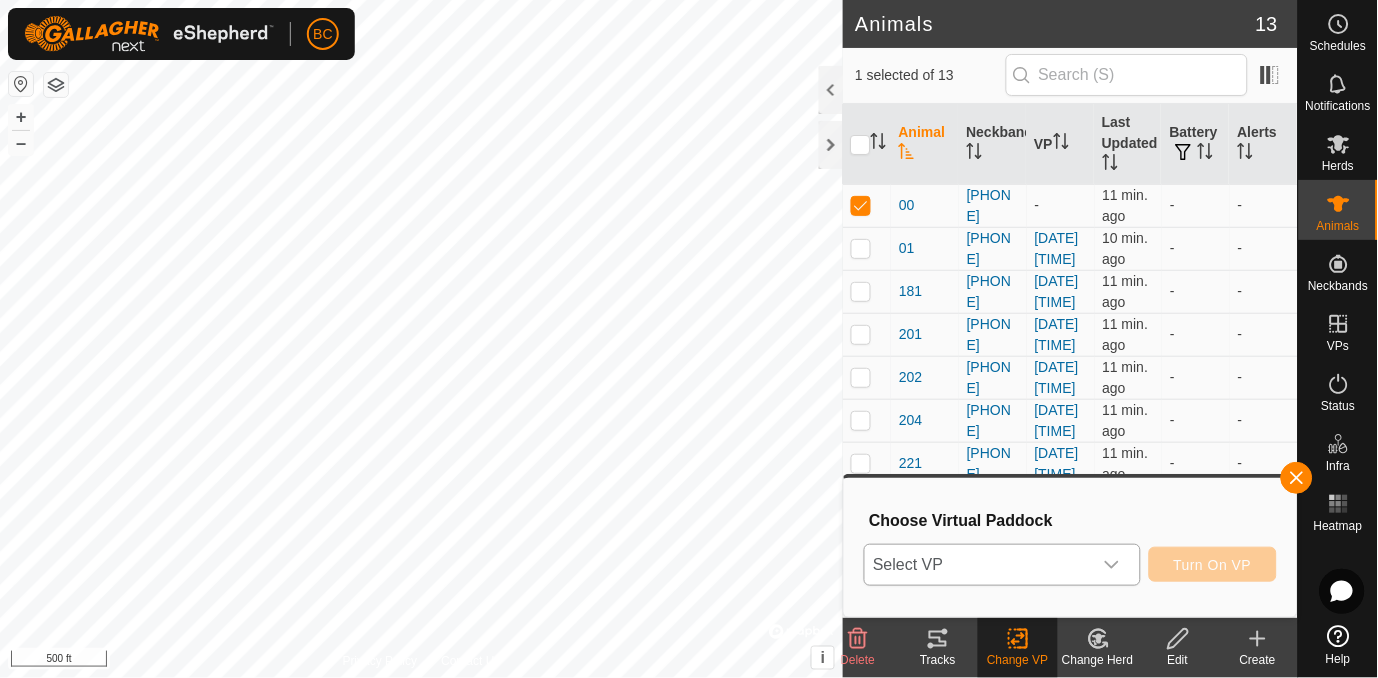 click 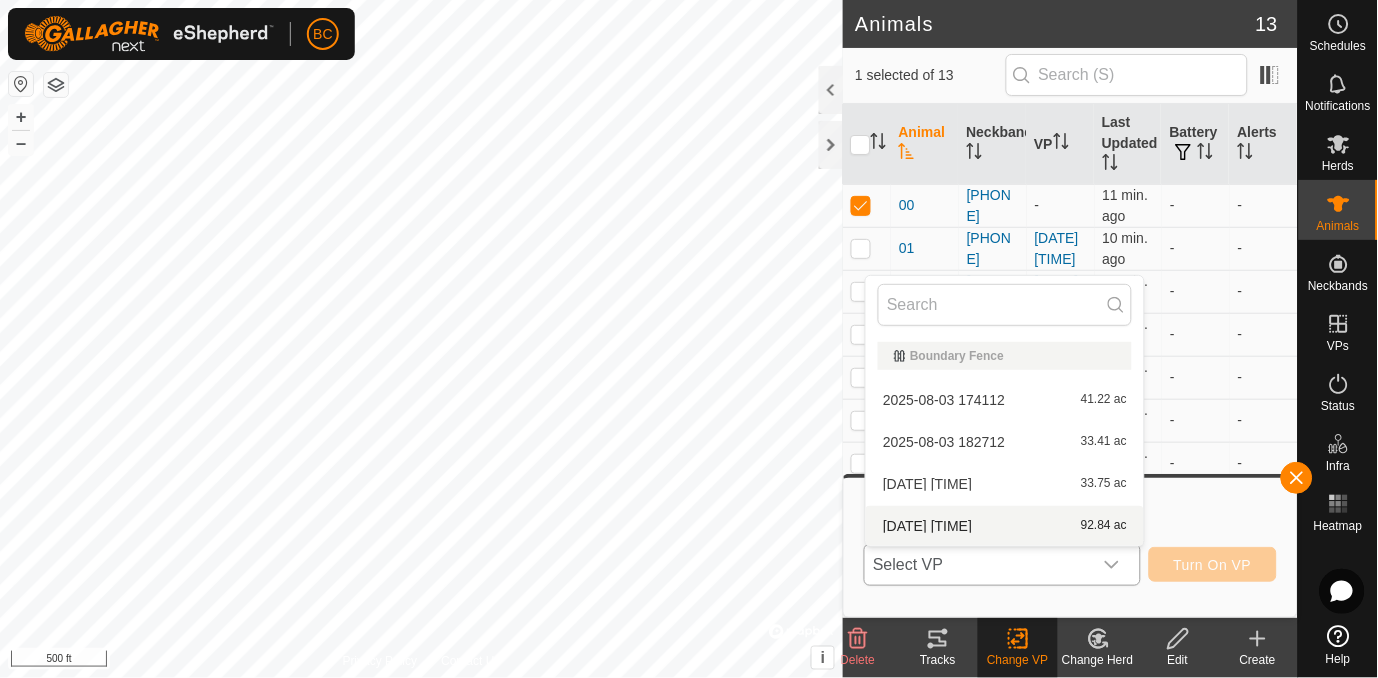 click on "92.84 ac" at bounding box center [1104, 526] 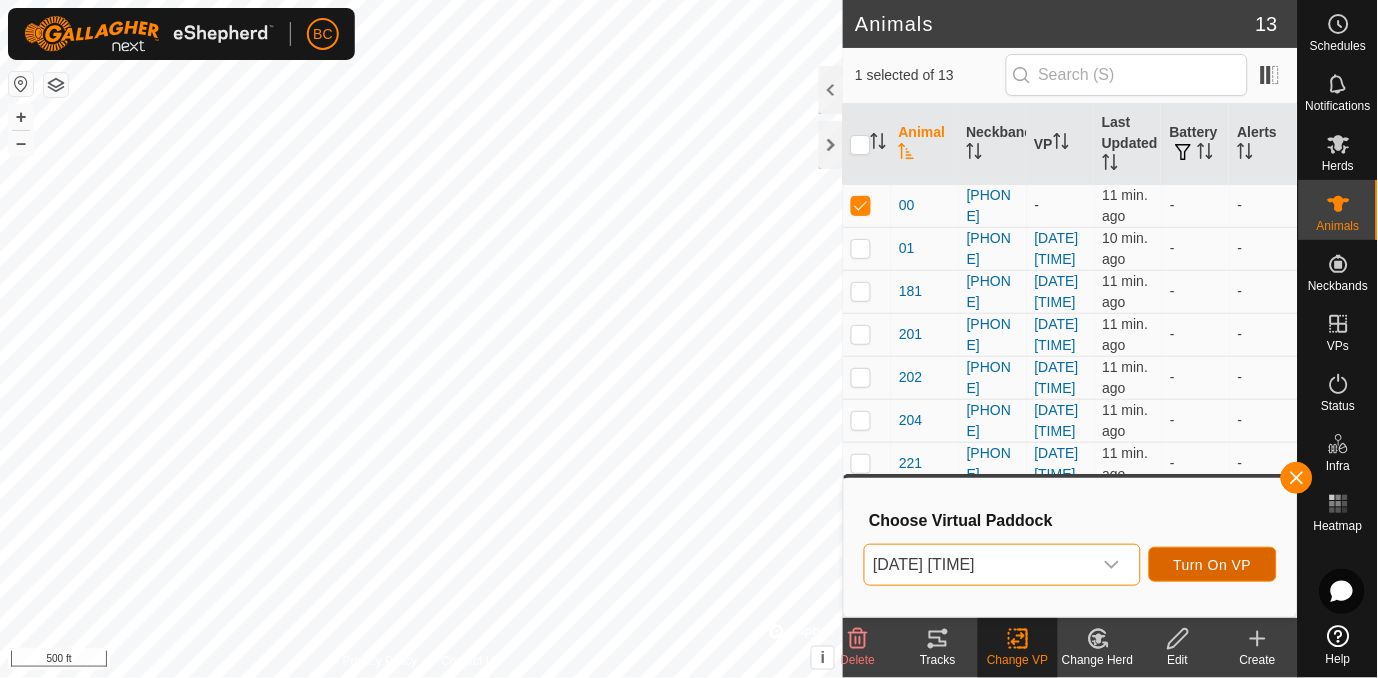 click on "Turn On VP" at bounding box center [1213, 565] 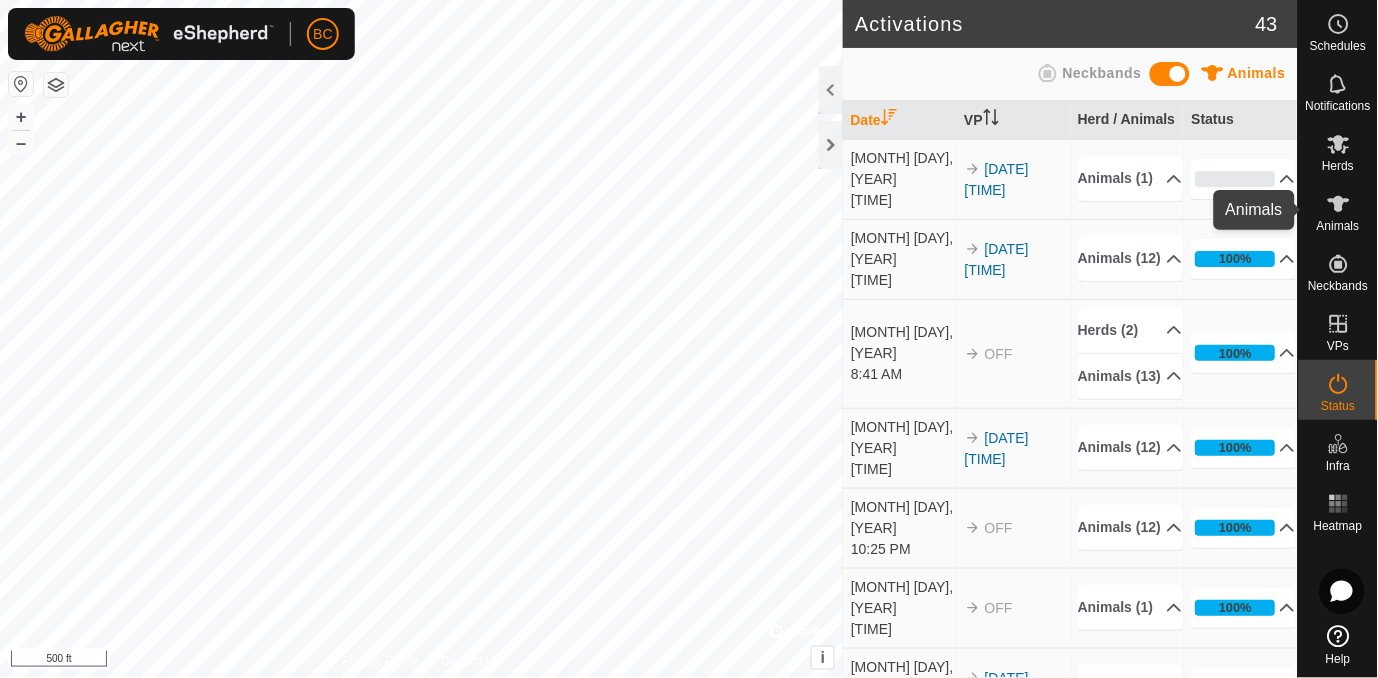 click on "Animals" at bounding box center [1338, 226] 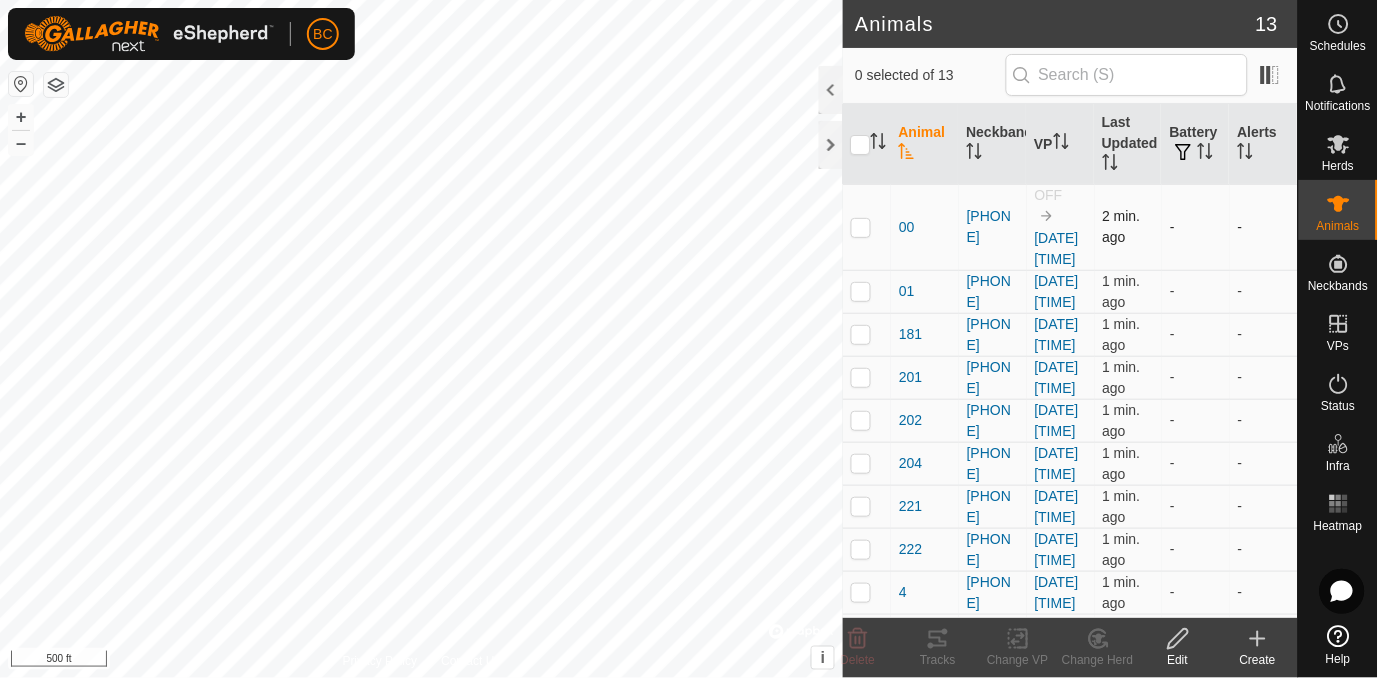 click at bounding box center (861, 227) 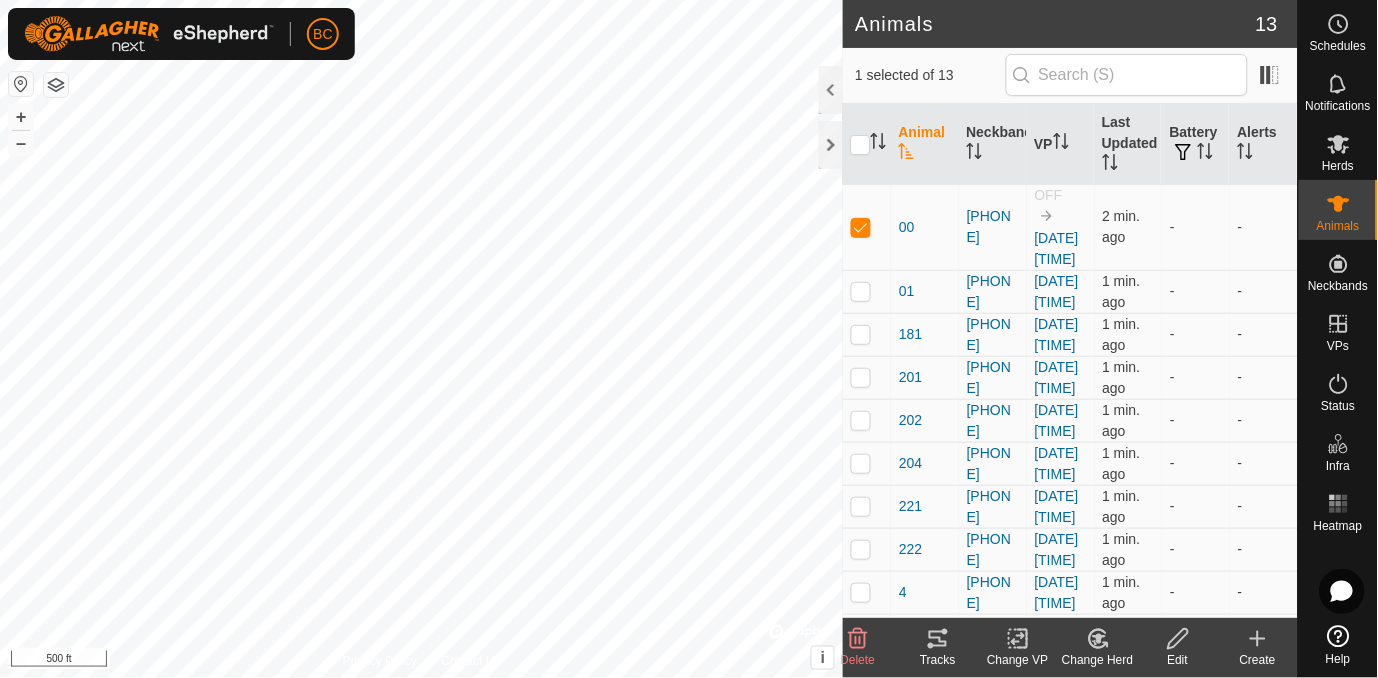 click 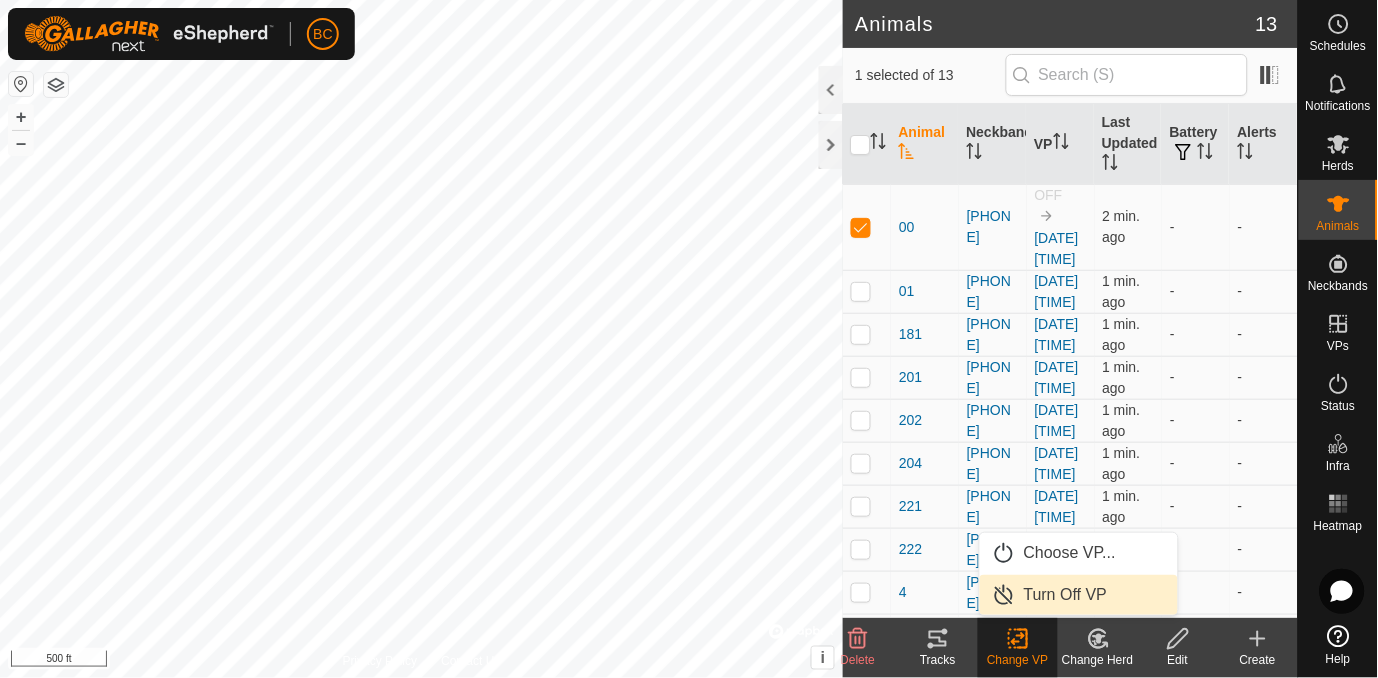 click on "Turn Off VP" at bounding box center (1079, 595) 